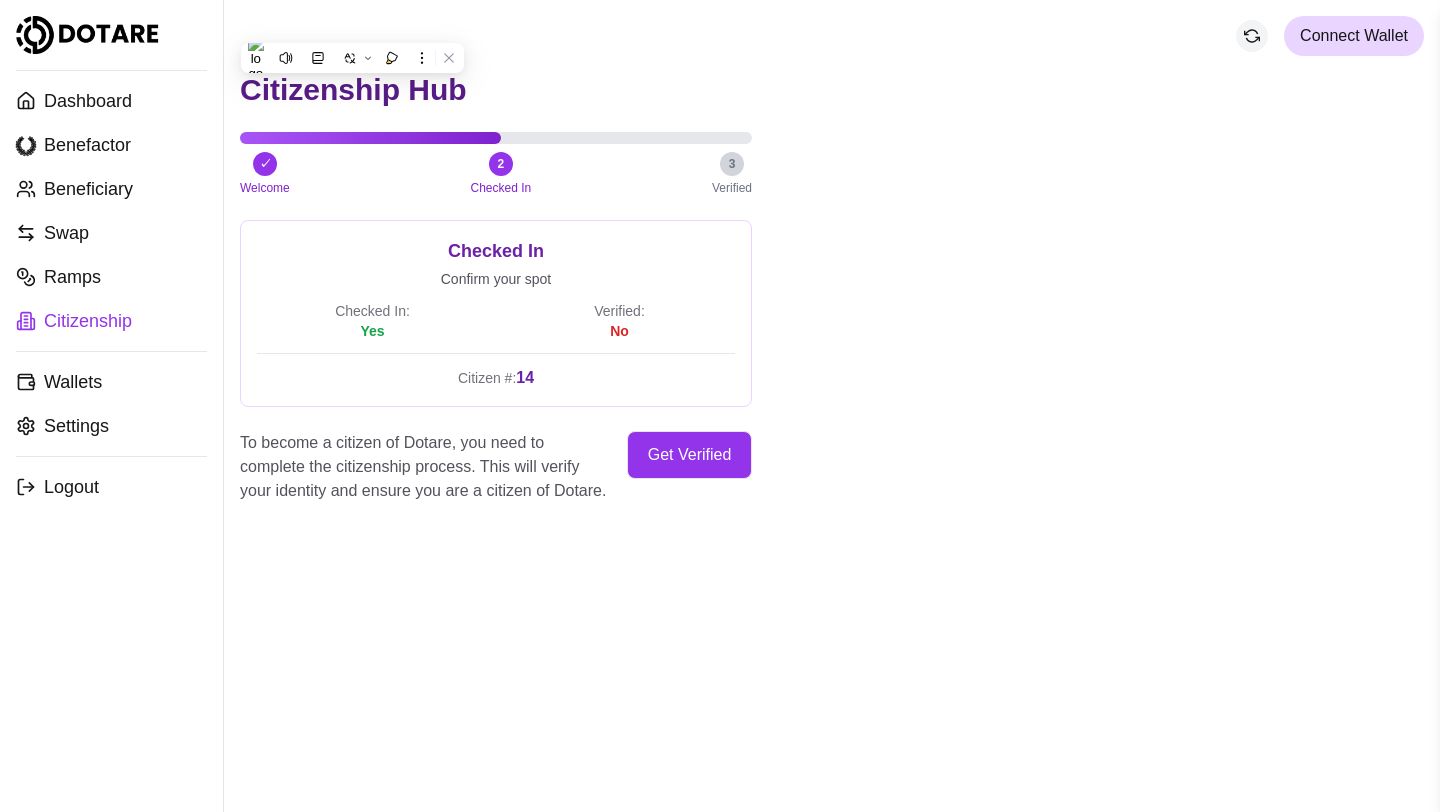 scroll, scrollTop: 0, scrollLeft: 0, axis: both 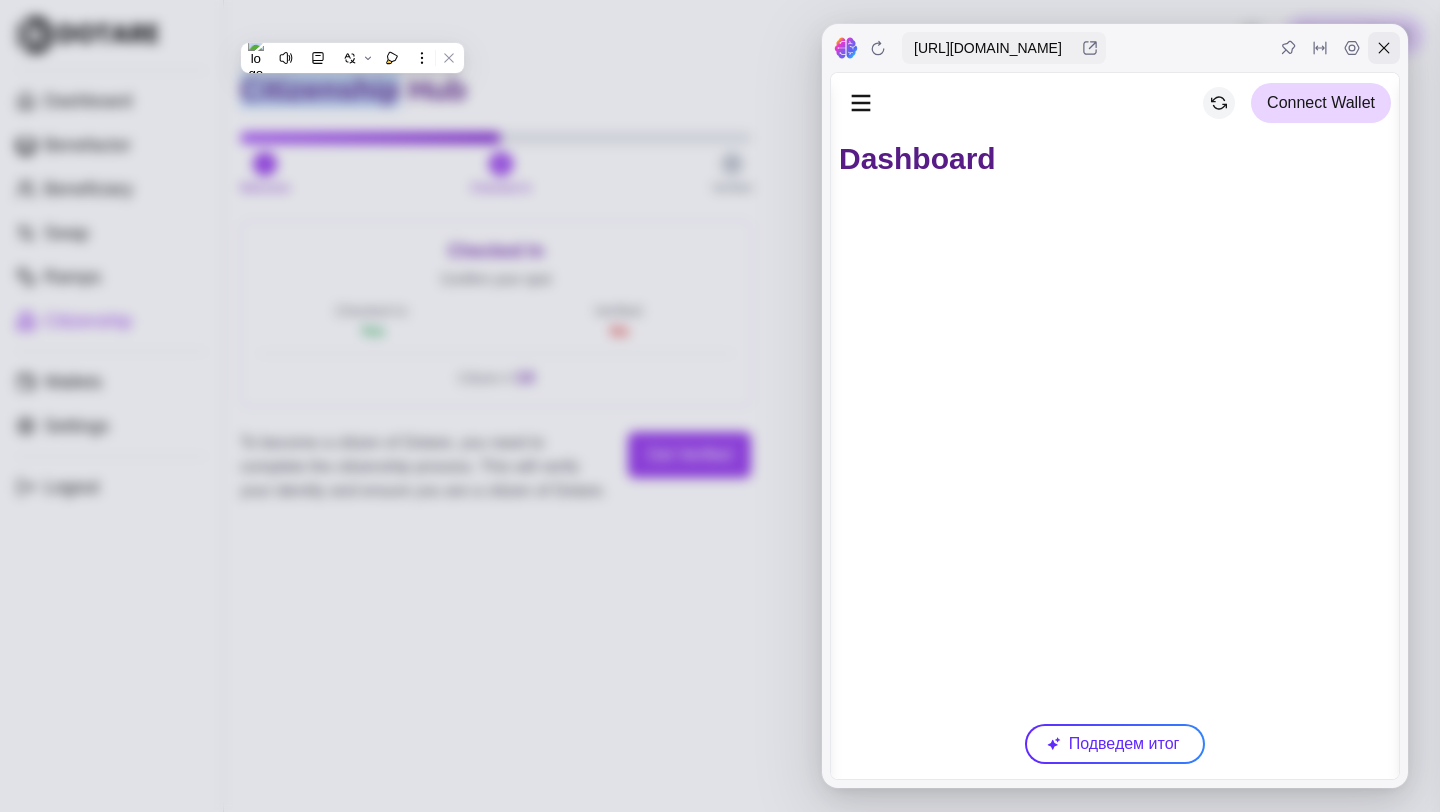 click 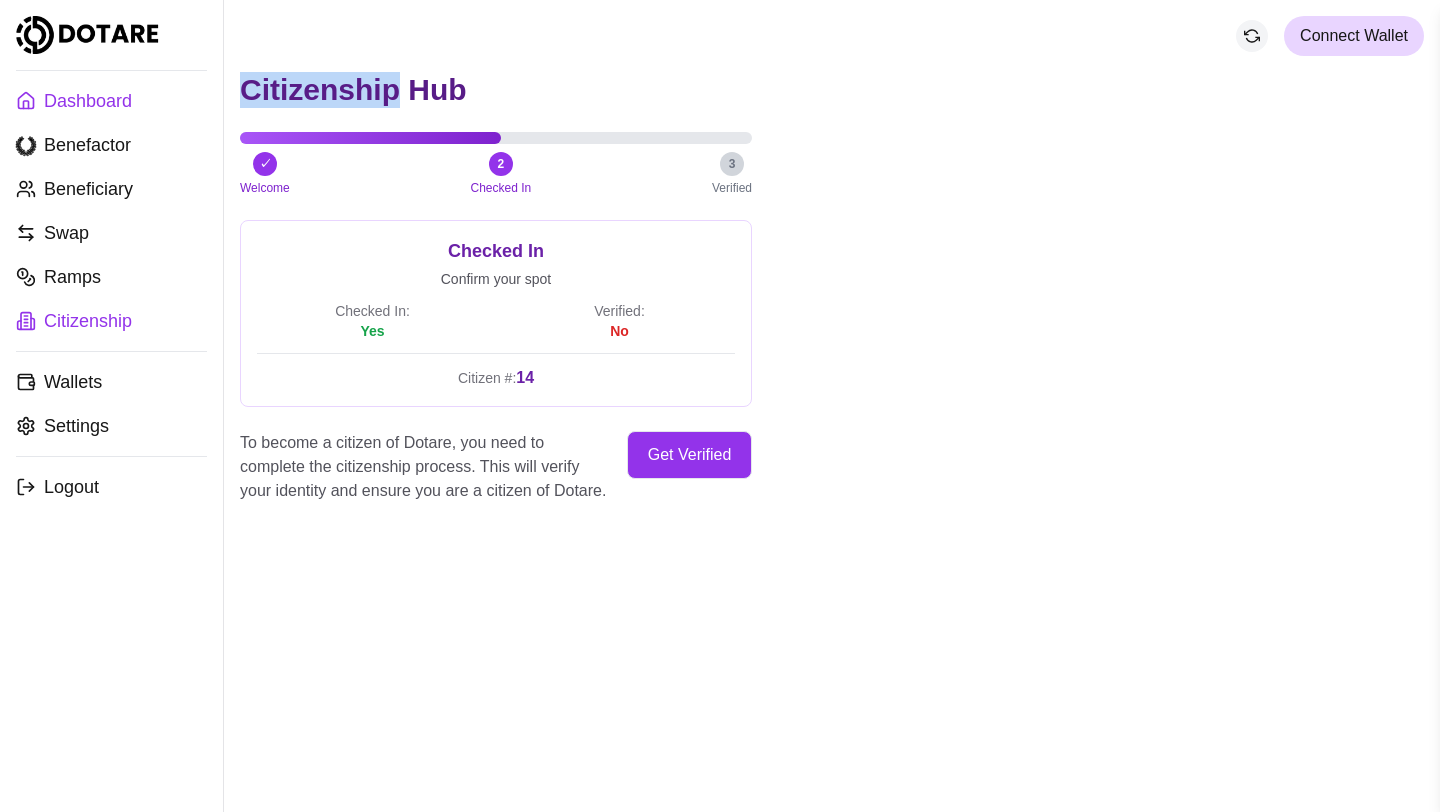 click on "Dashboard" at bounding box center (111, 101) 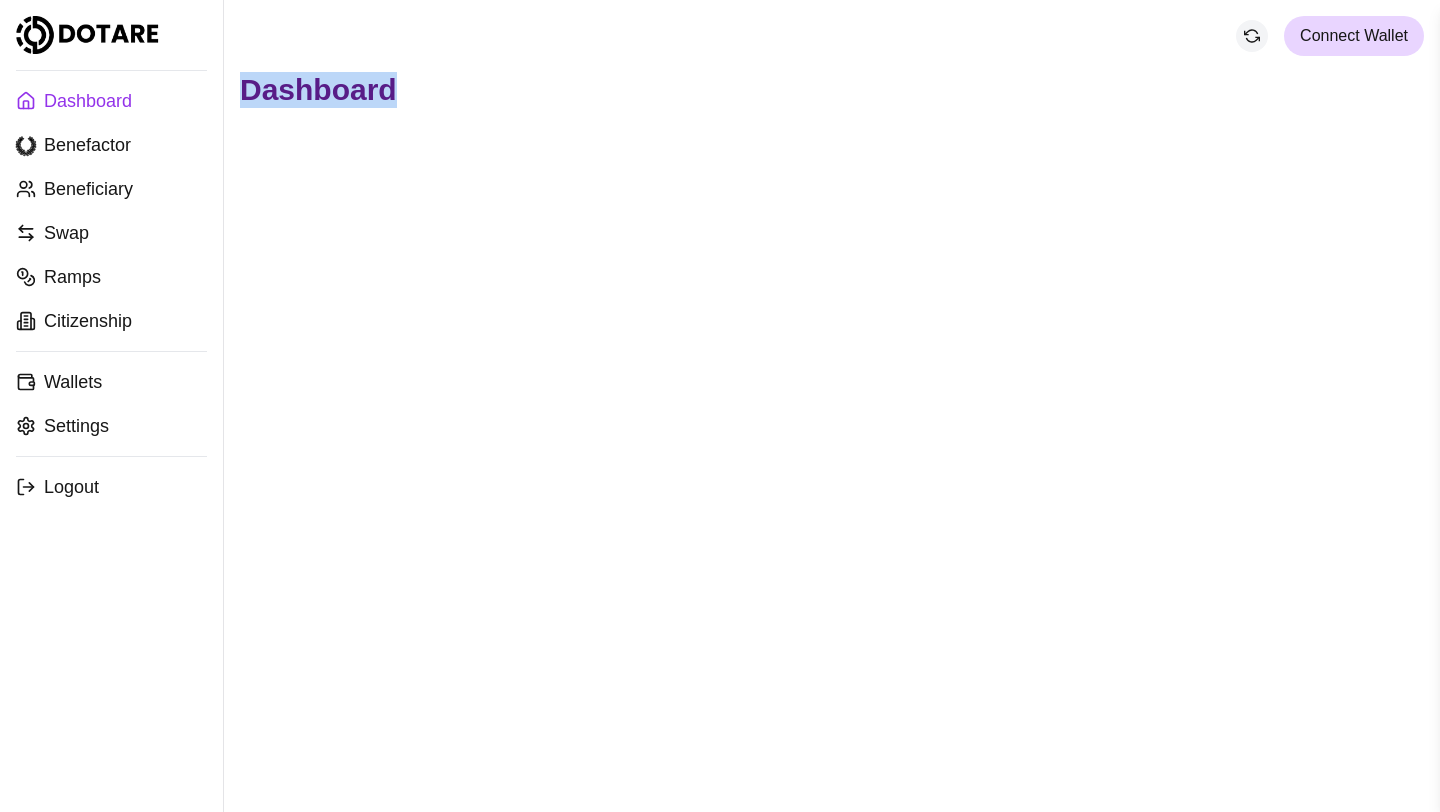 drag, startPoint x: 462, startPoint y: 88, endPoint x: 234, endPoint y: 92, distance: 228.03508 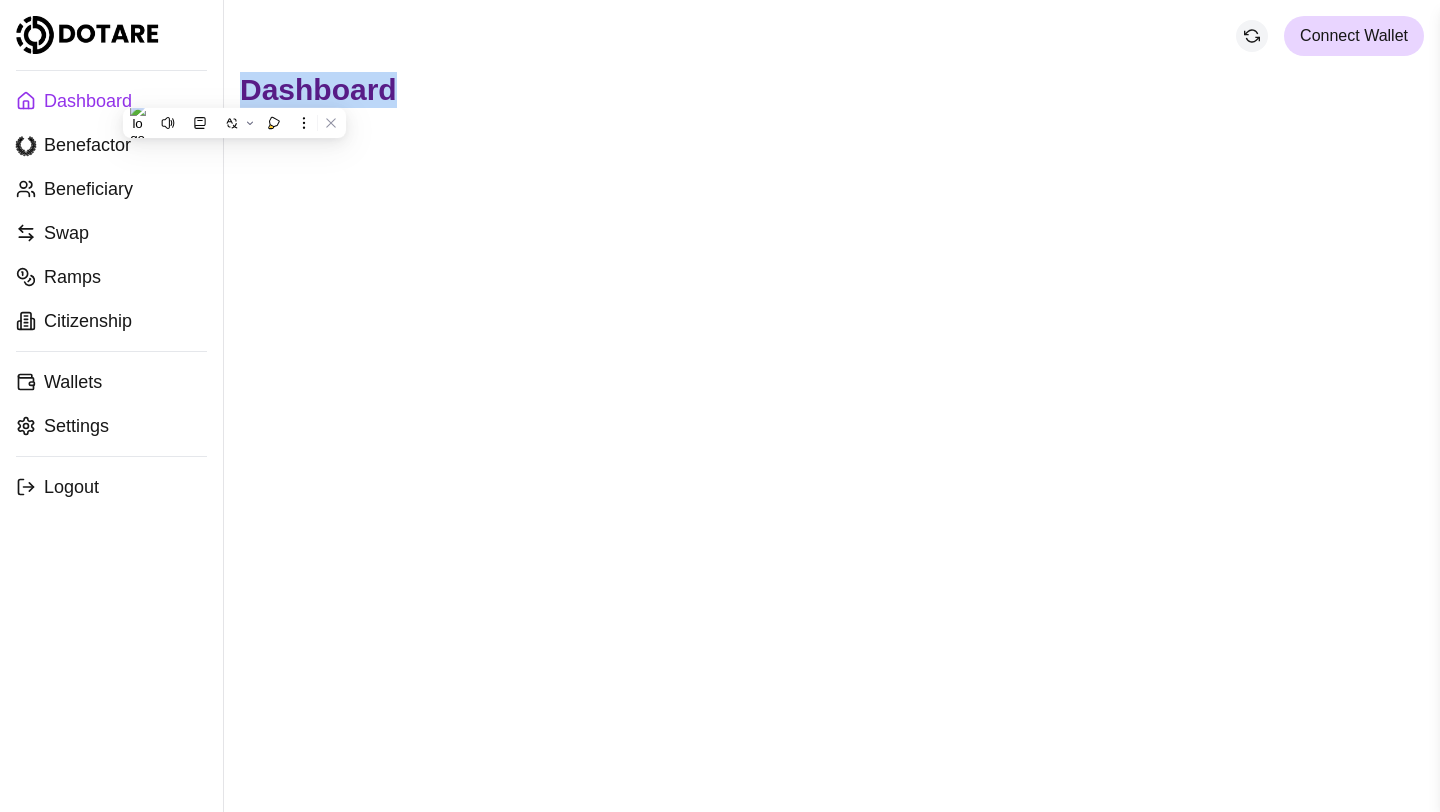 copy on "Dashboard" 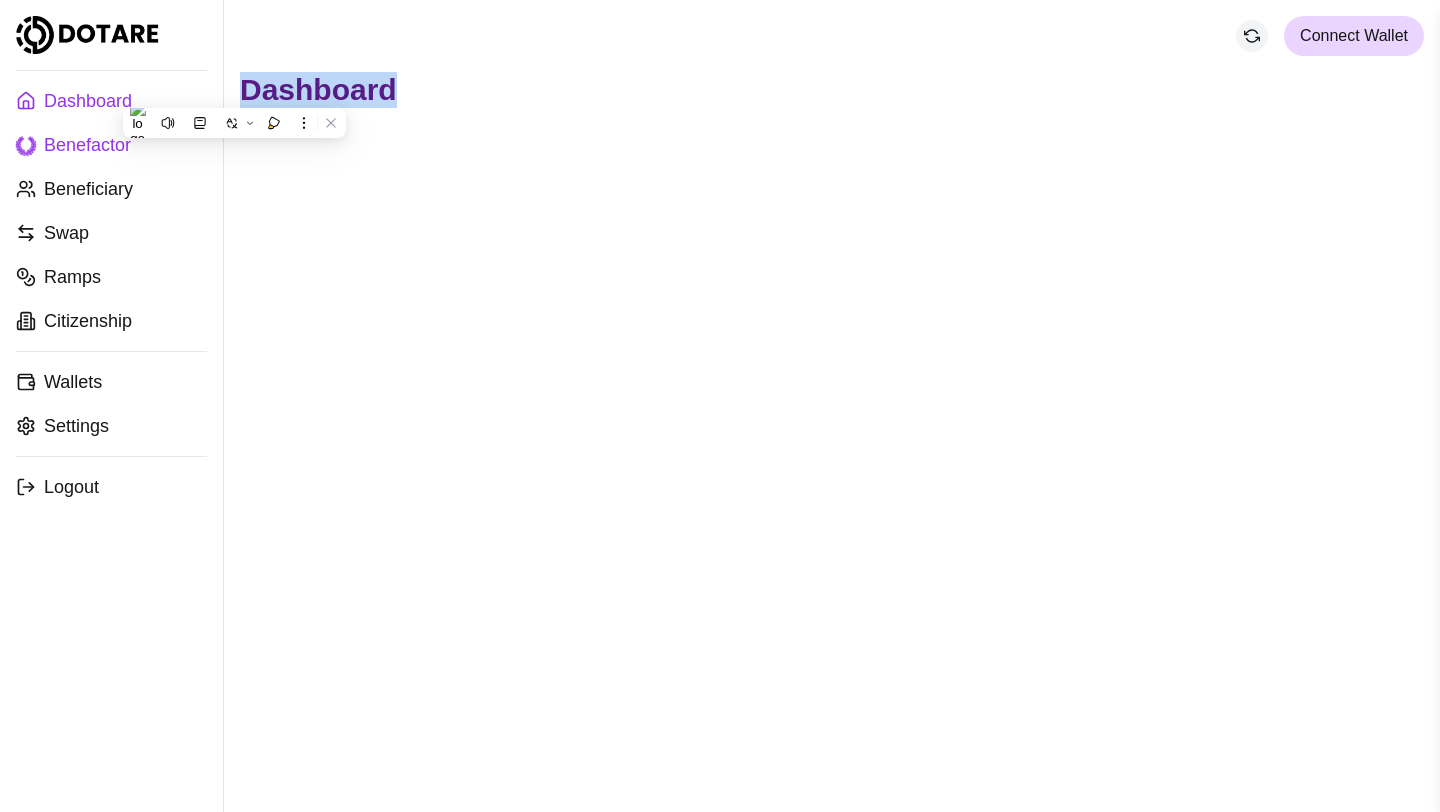 click on "Benefactor" at bounding box center (107, 145) 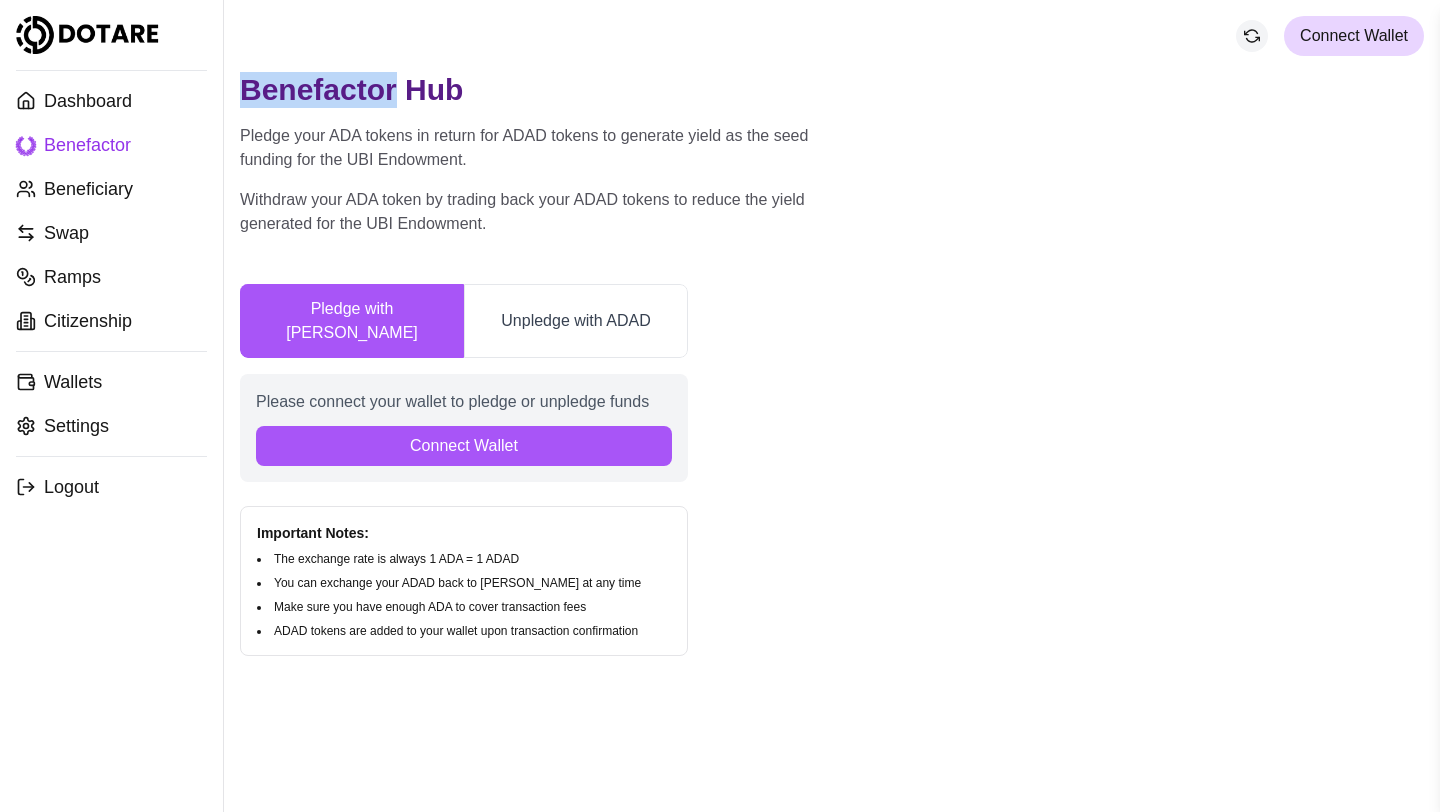 drag, startPoint x: 399, startPoint y: 90, endPoint x: 242, endPoint y: 93, distance: 157.02866 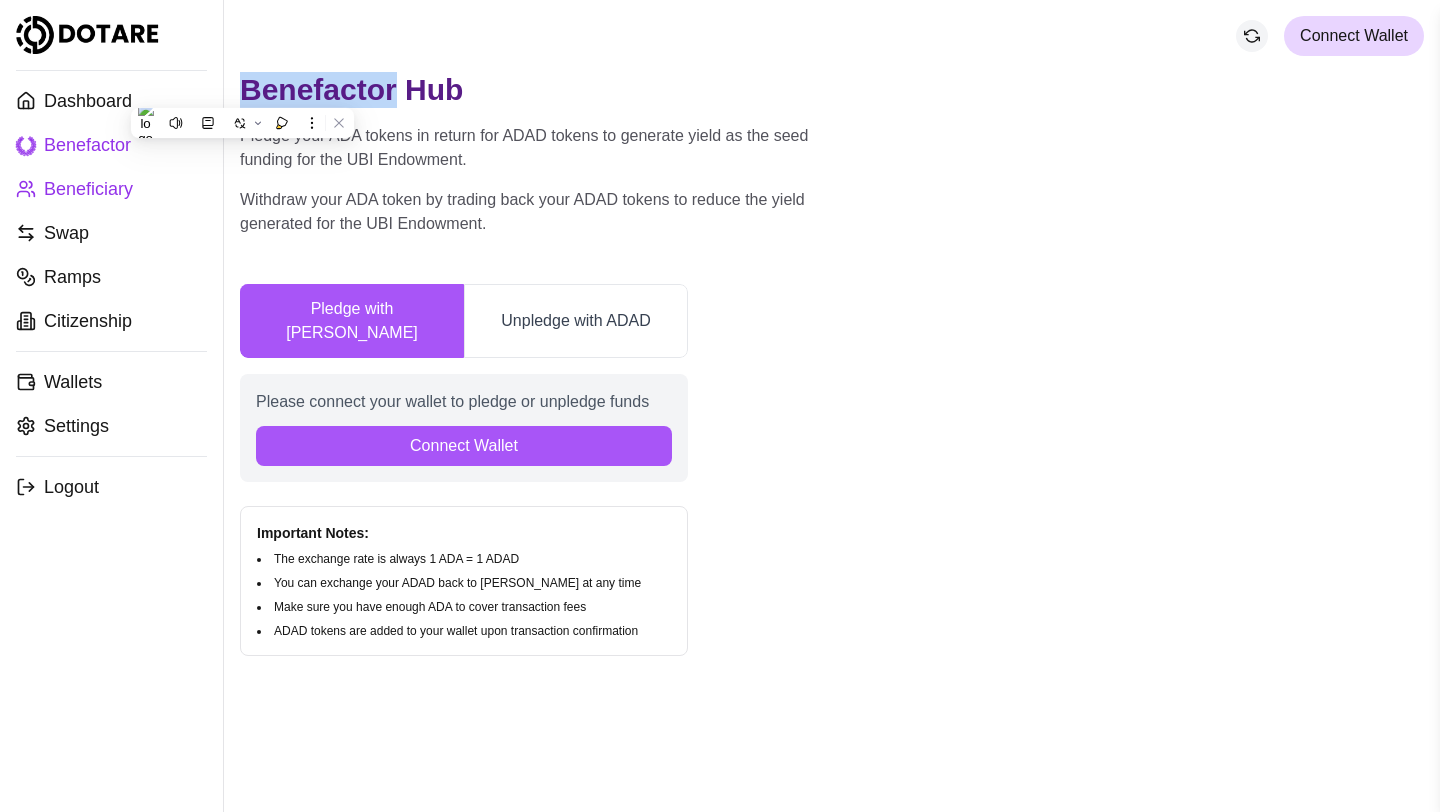 click on "Beneficiary" at bounding box center (111, 189) 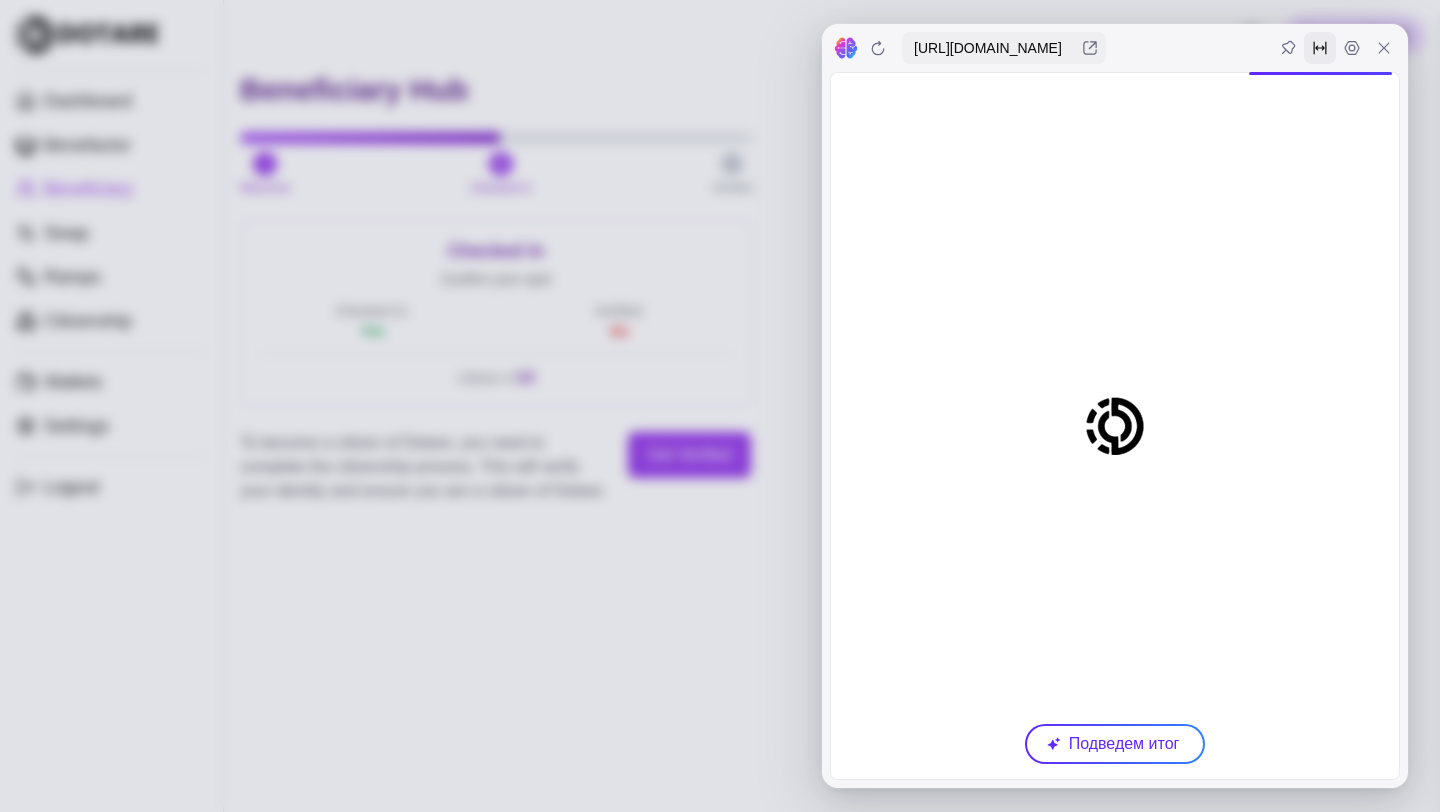scroll, scrollTop: 0, scrollLeft: 0, axis: both 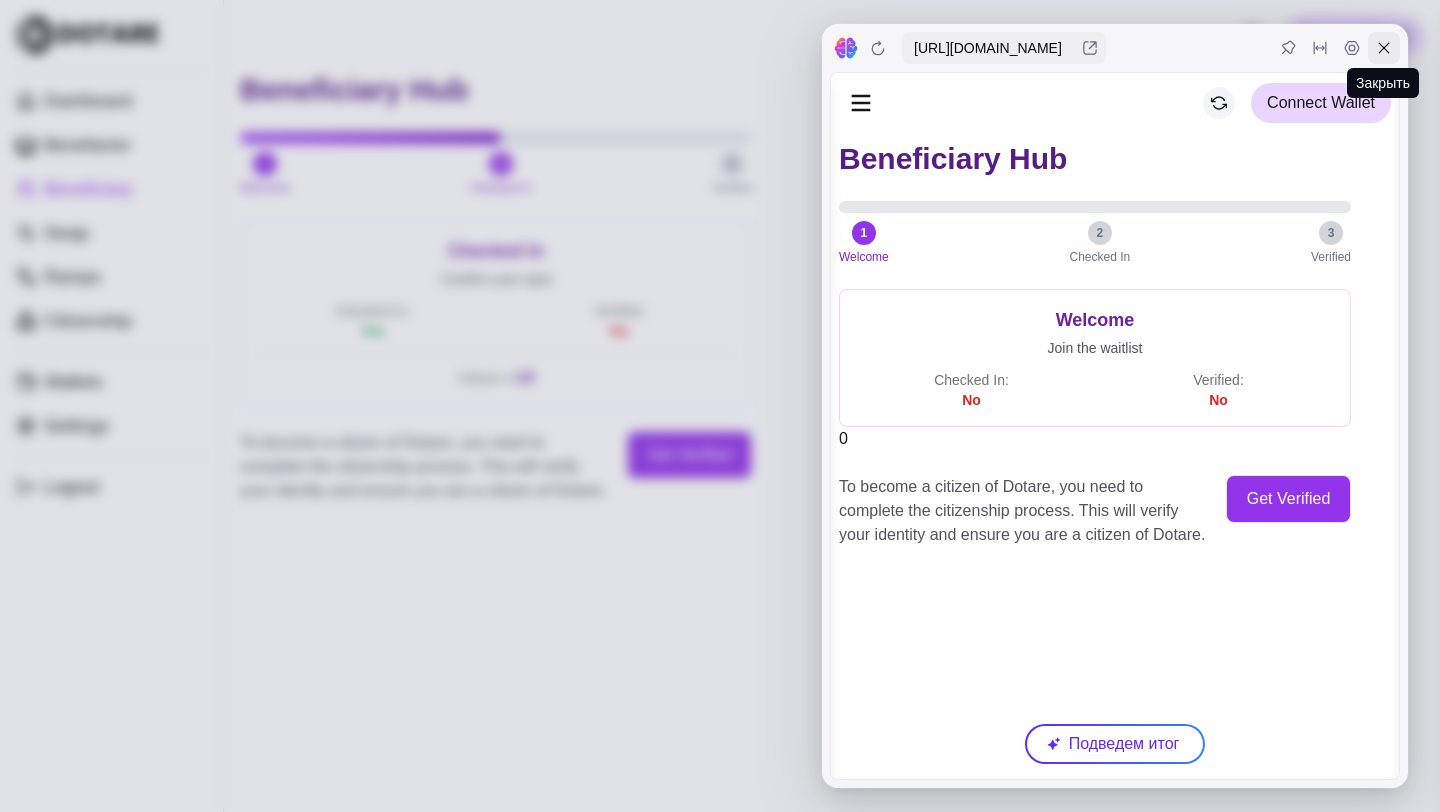 click 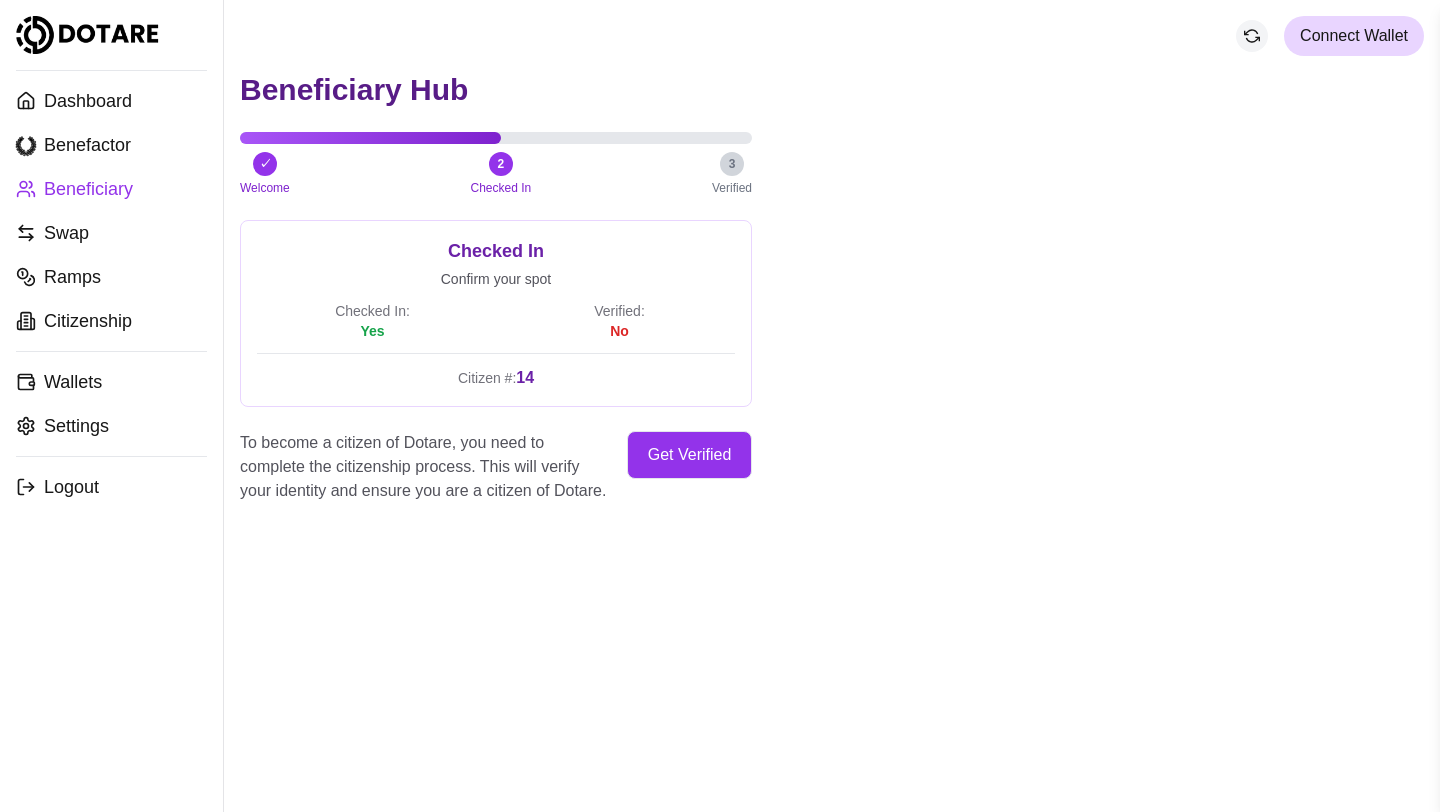 click on "Beneficiary" at bounding box center (111, 189) 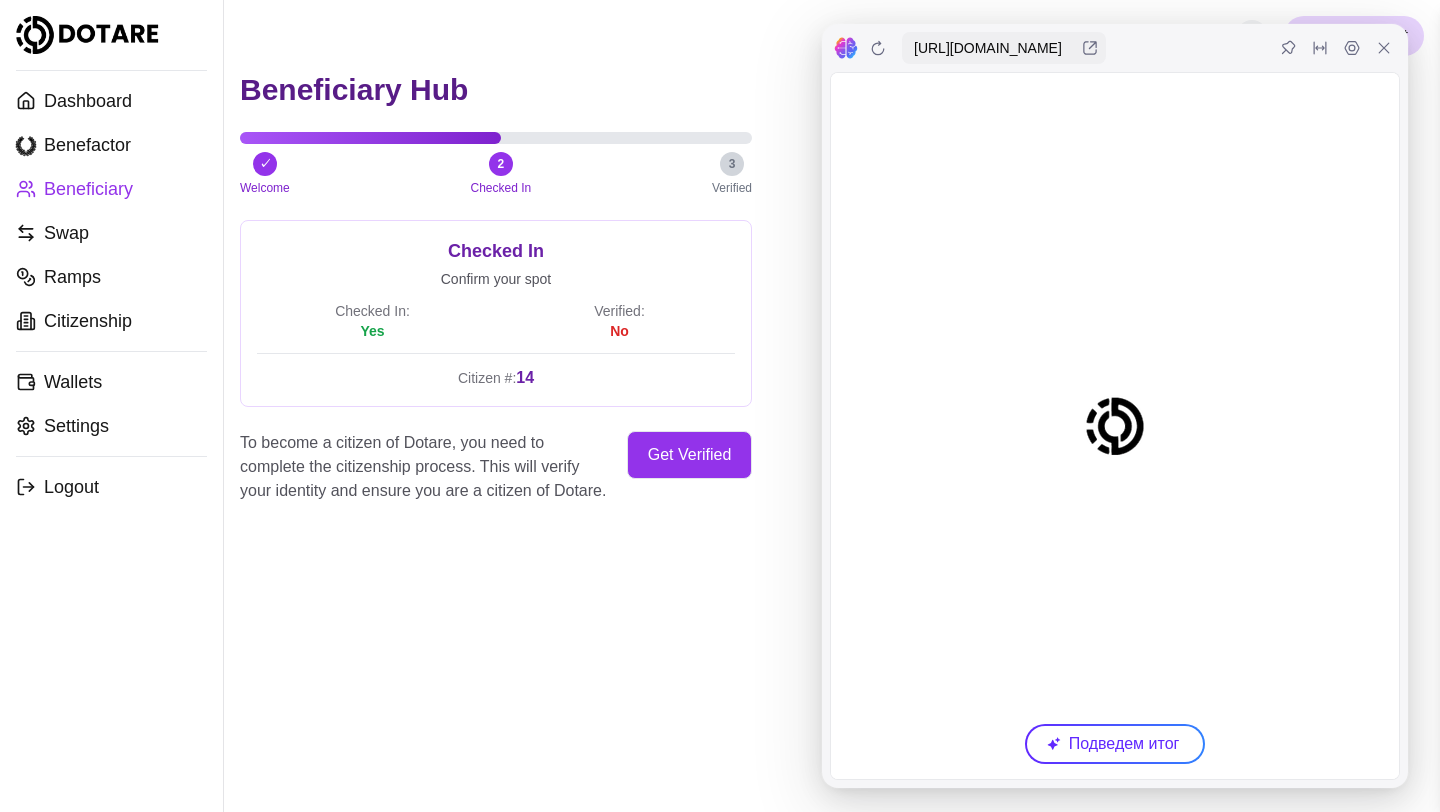scroll, scrollTop: 0, scrollLeft: 0, axis: both 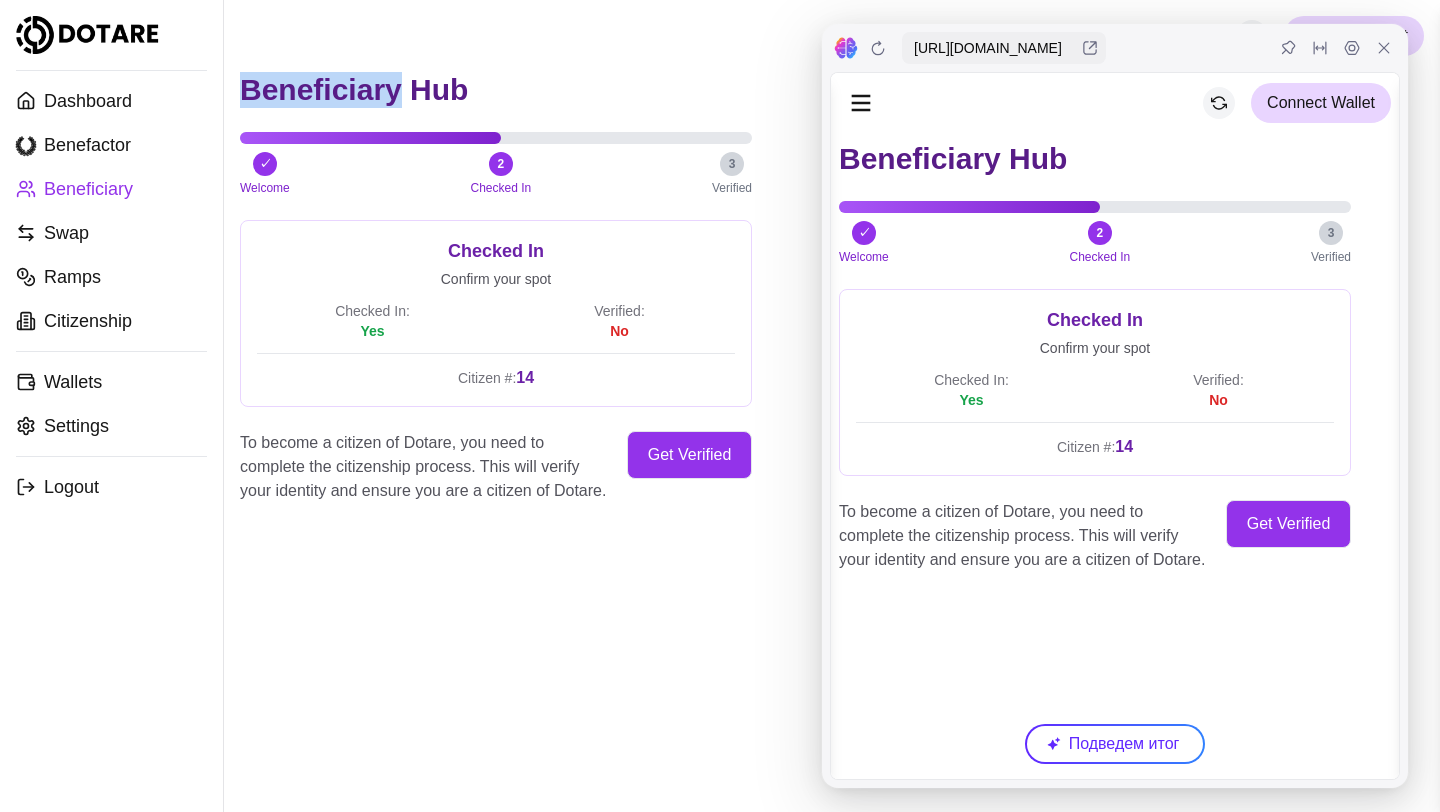 drag, startPoint x: 265, startPoint y: 89, endPoint x: 401, endPoint y: 85, distance: 136.0588 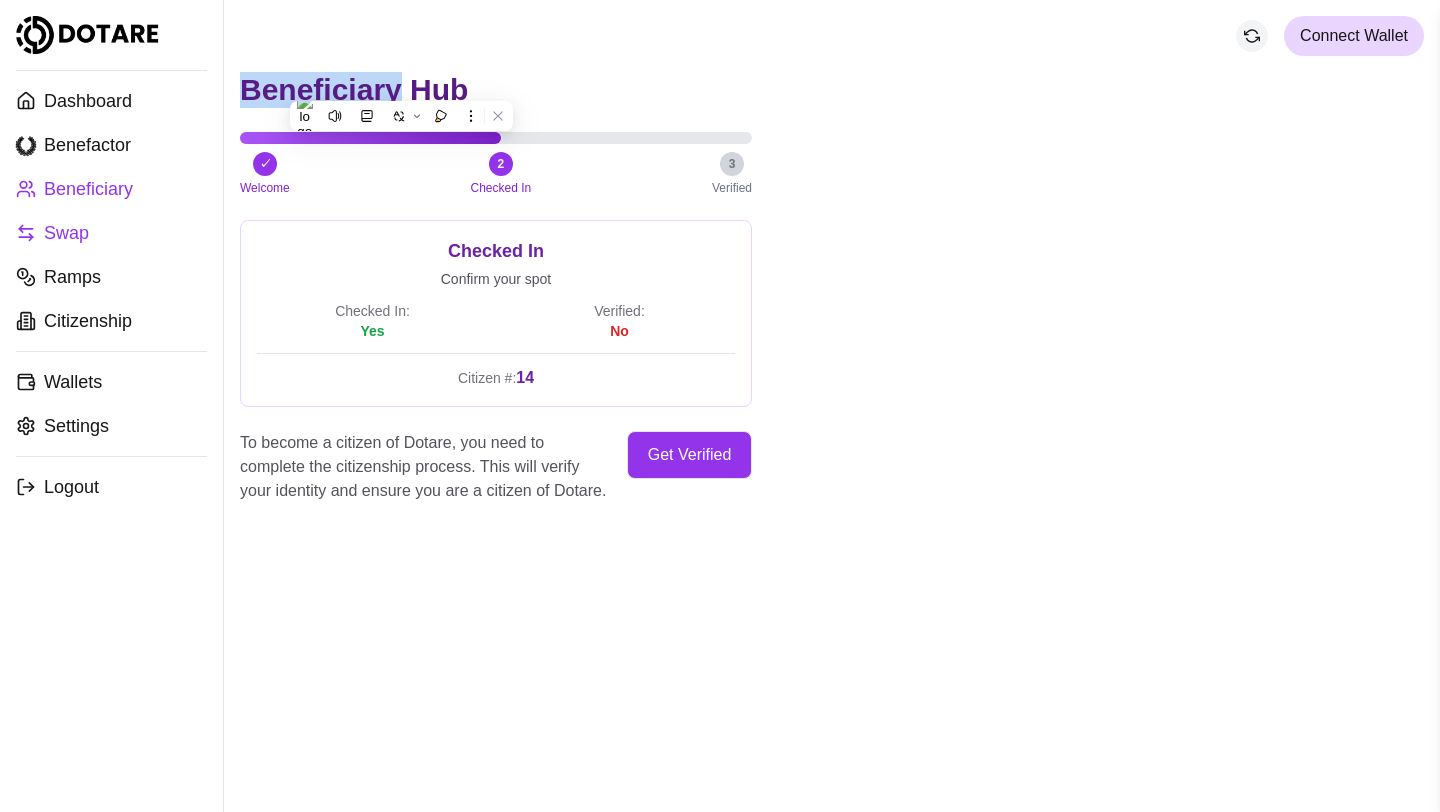 click on "Swap" at bounding box center (111, 233) 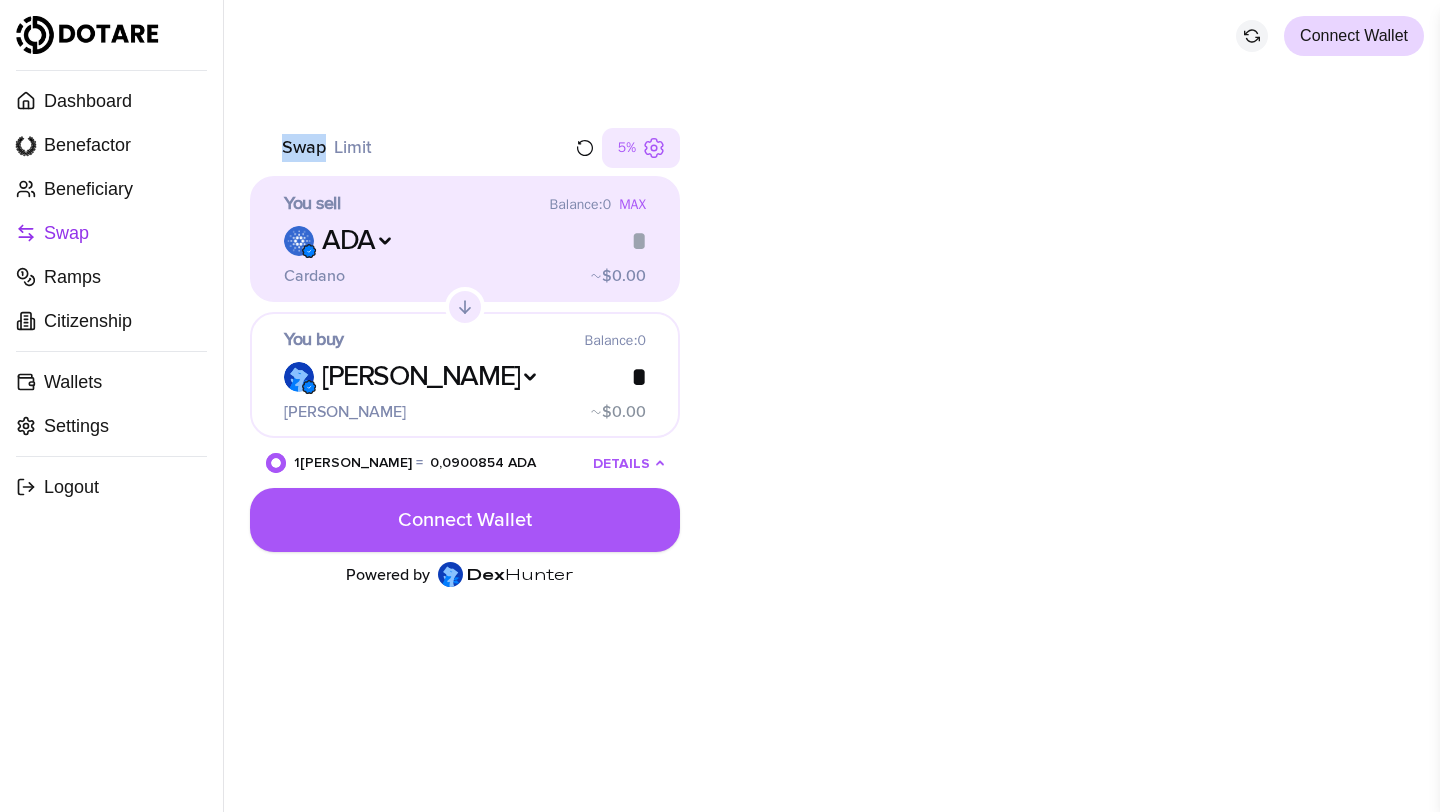 drag, startPoint x: 291, startPoint y: 145, endPoint x: 322, endPoint y: 142, distance: 31.144823 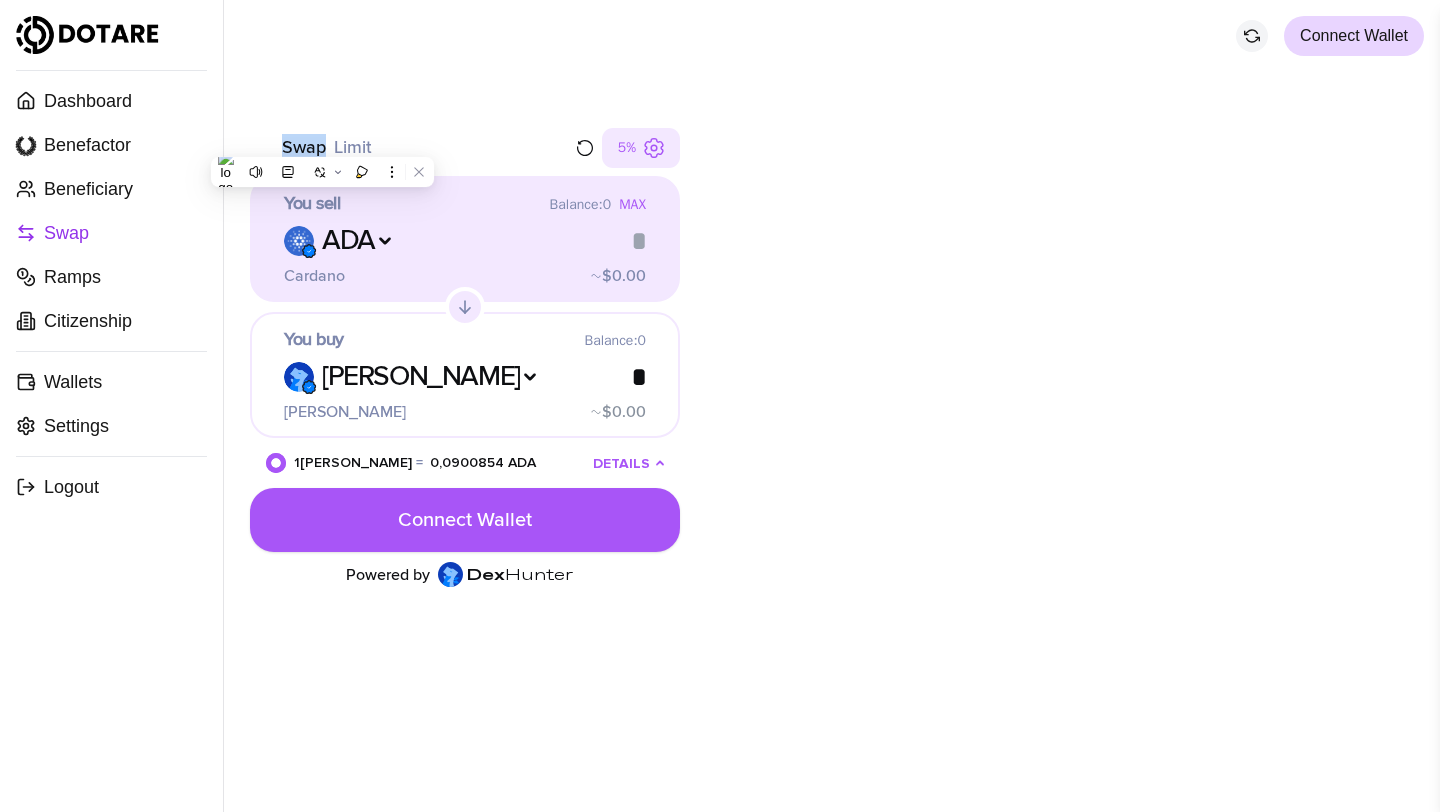 copy on "Swap" 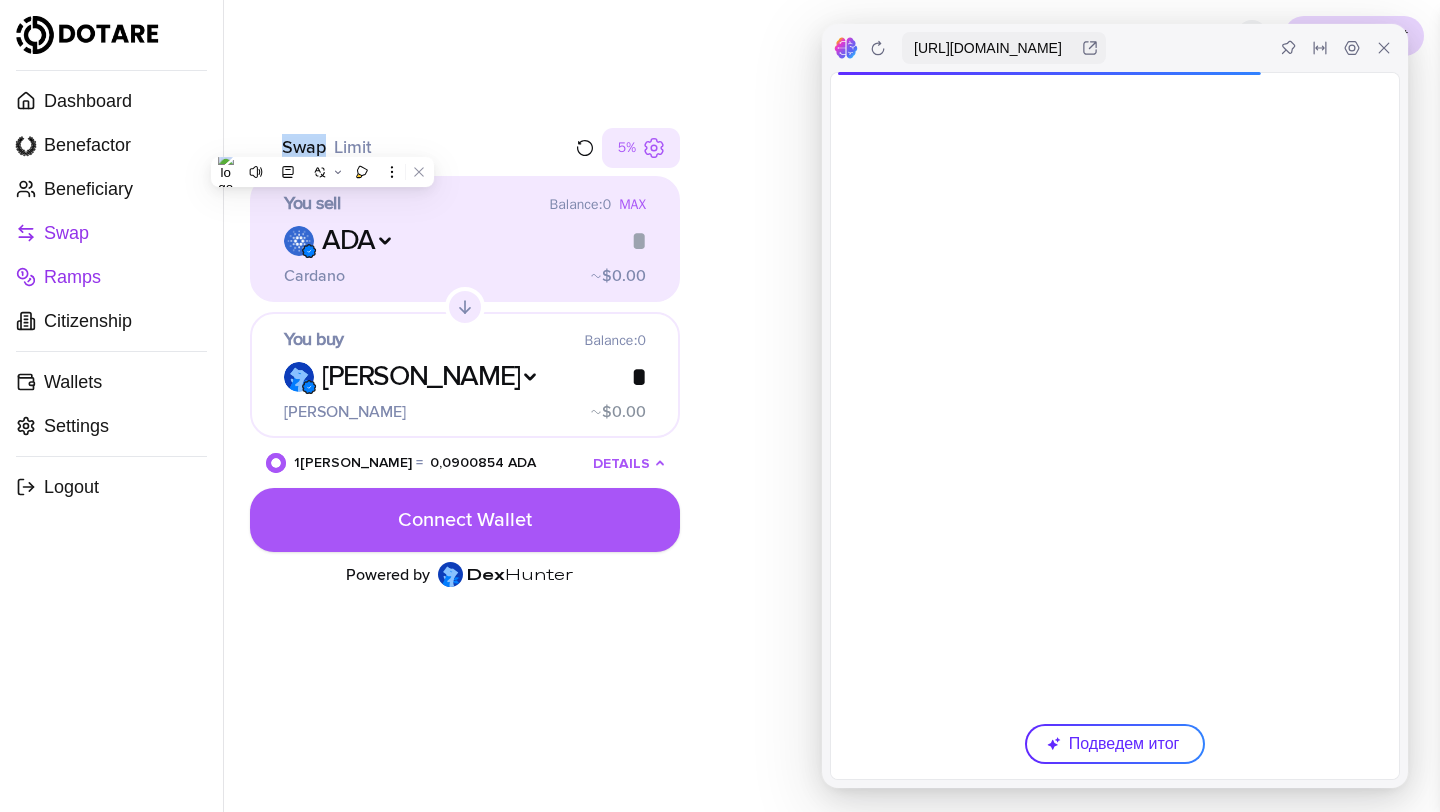 click on "Ramps" at bounding box center [111, 277] 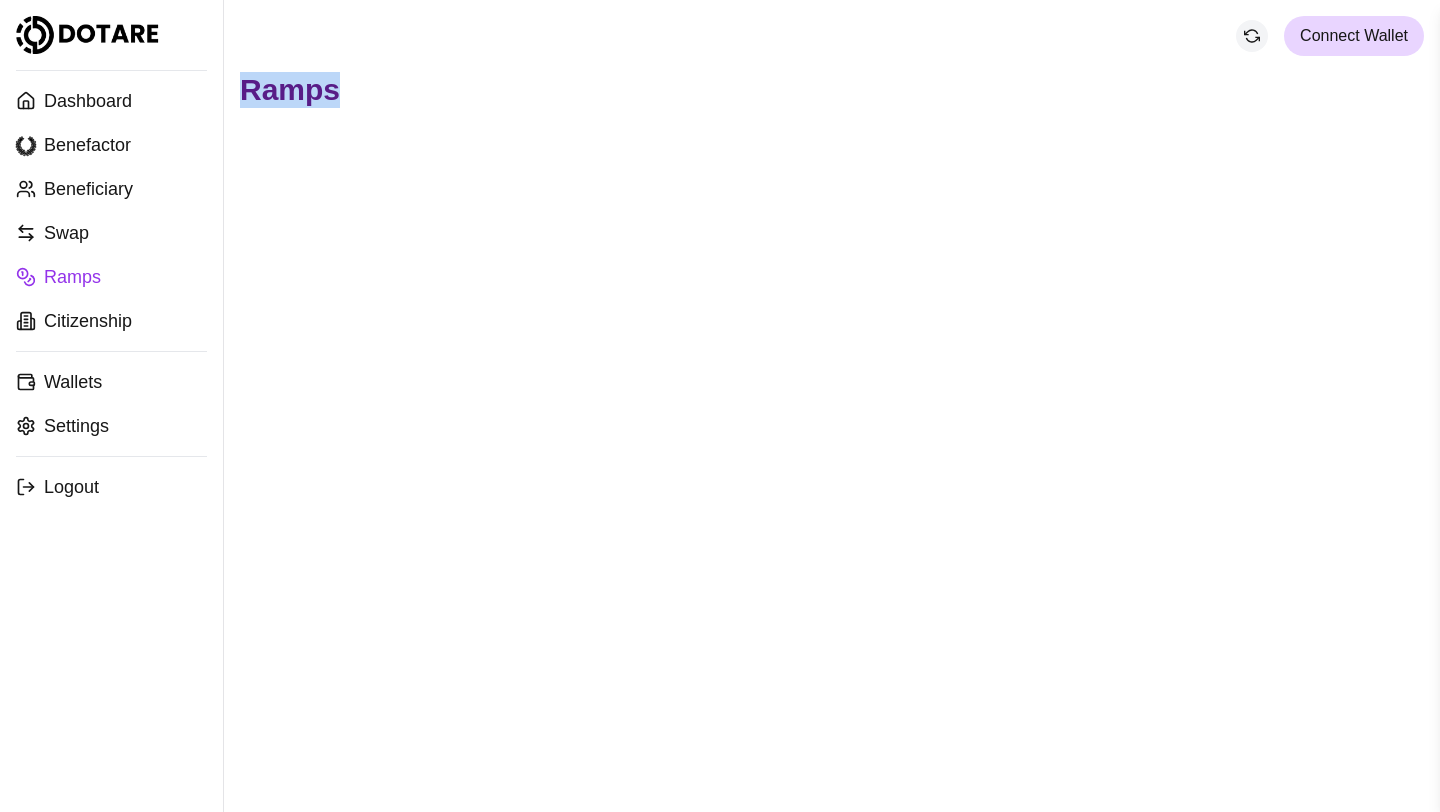 drag, startPoint x: 236, startPoint y: 91, endPoint x: 355, endPoint y: 82, distance: 119.33985 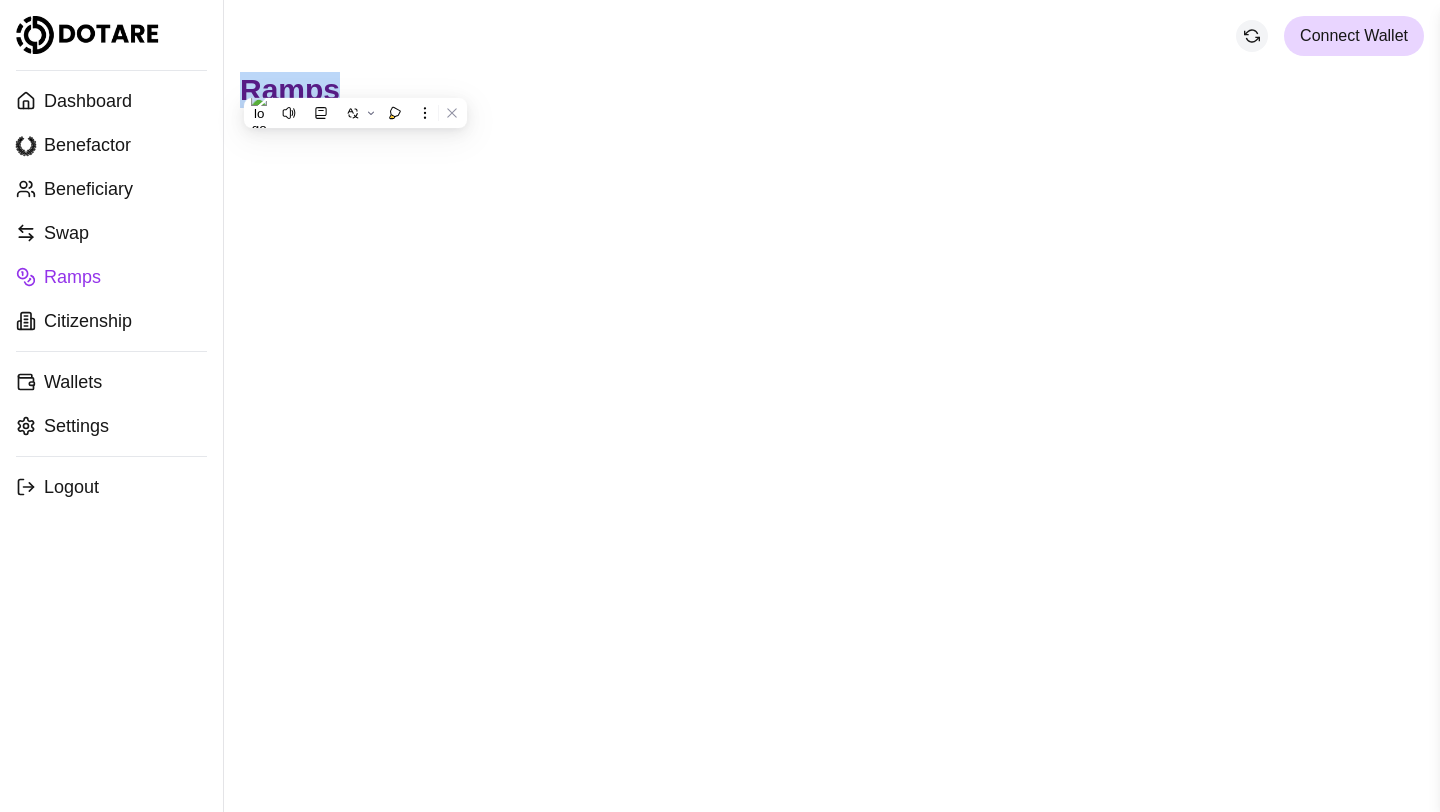 copy on "Ramps" 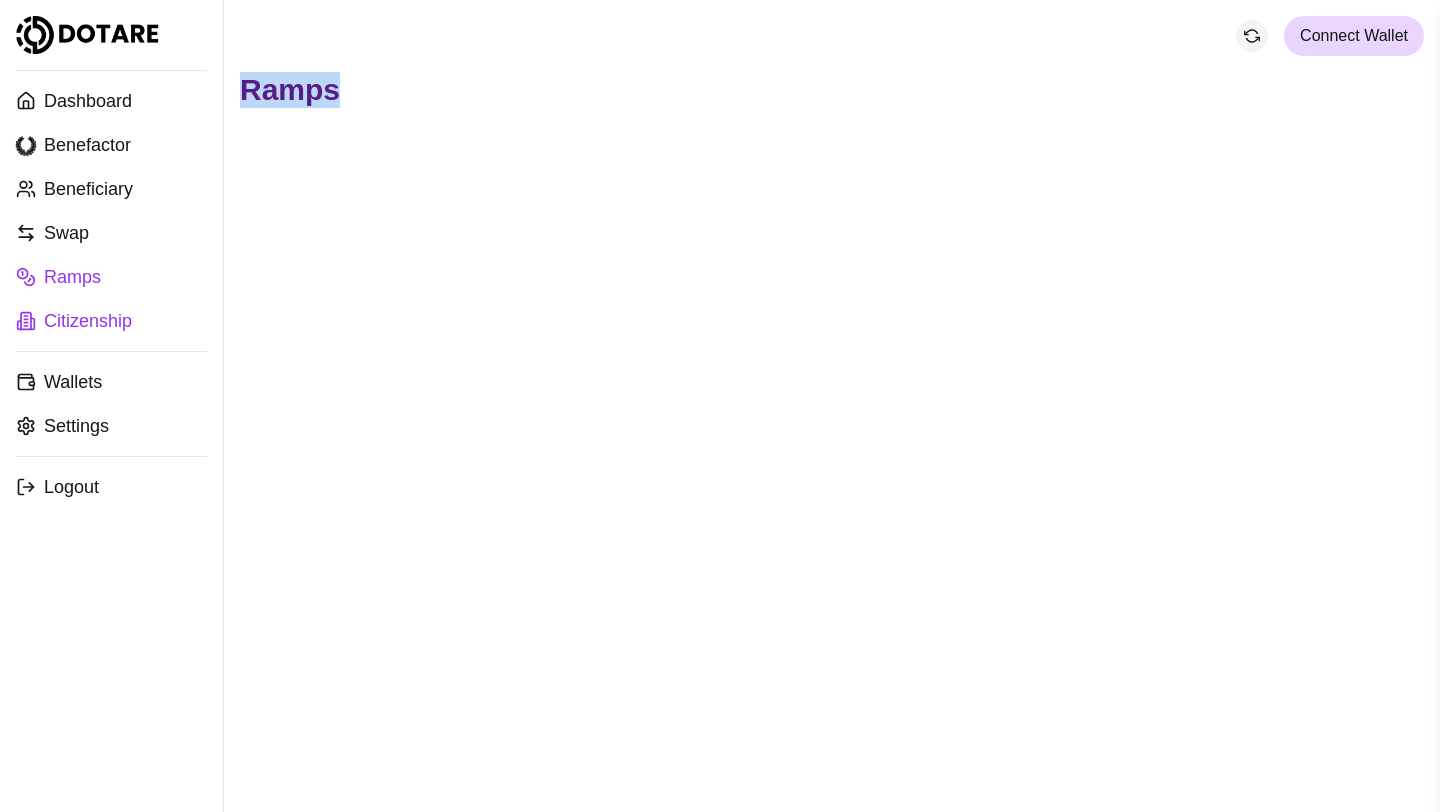 click on "Citizenship" at bounding box center (111, 321) 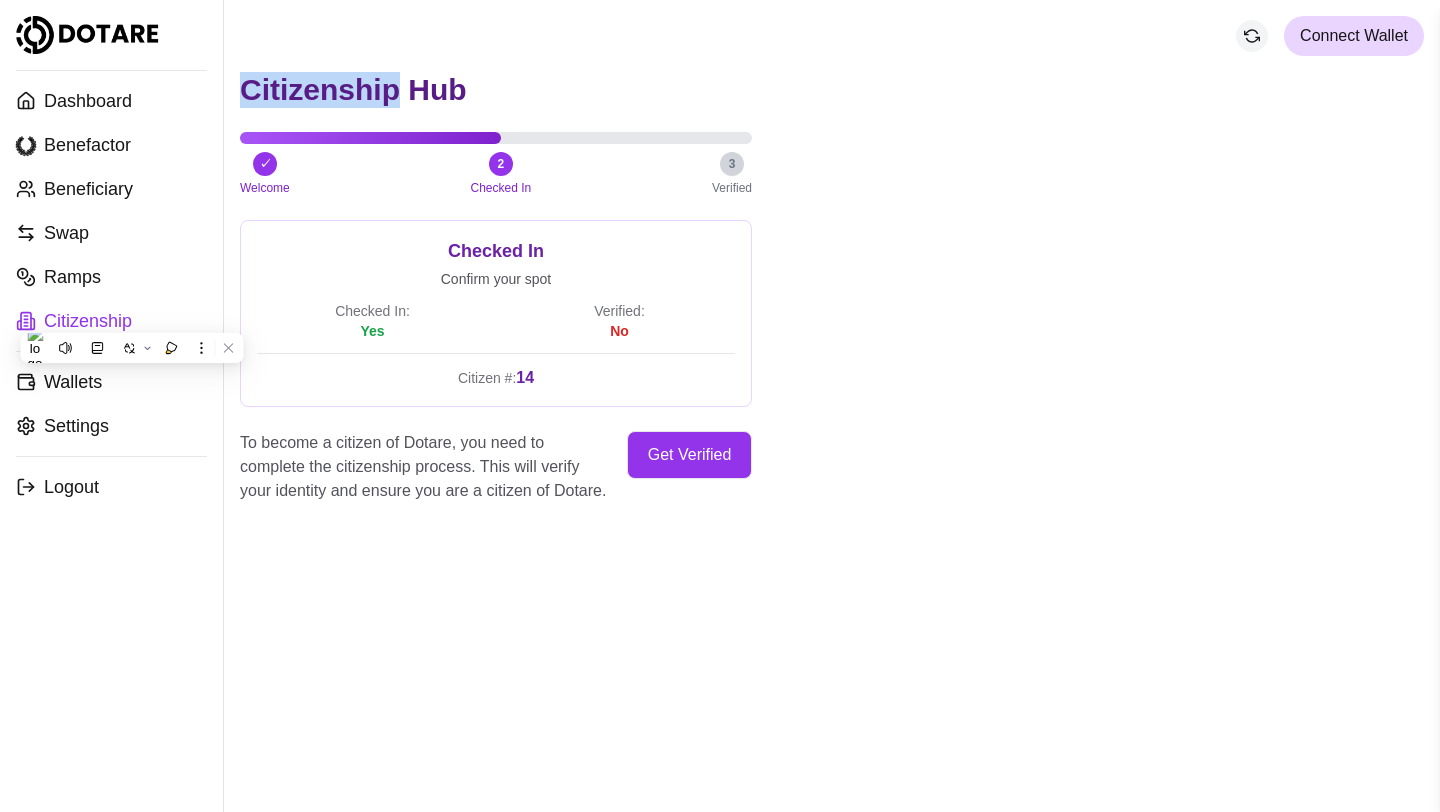 drag, startPoint x: 273, startPoint y: 79, endPoint x: 393, endPoint y: 83, distance: 120.06665 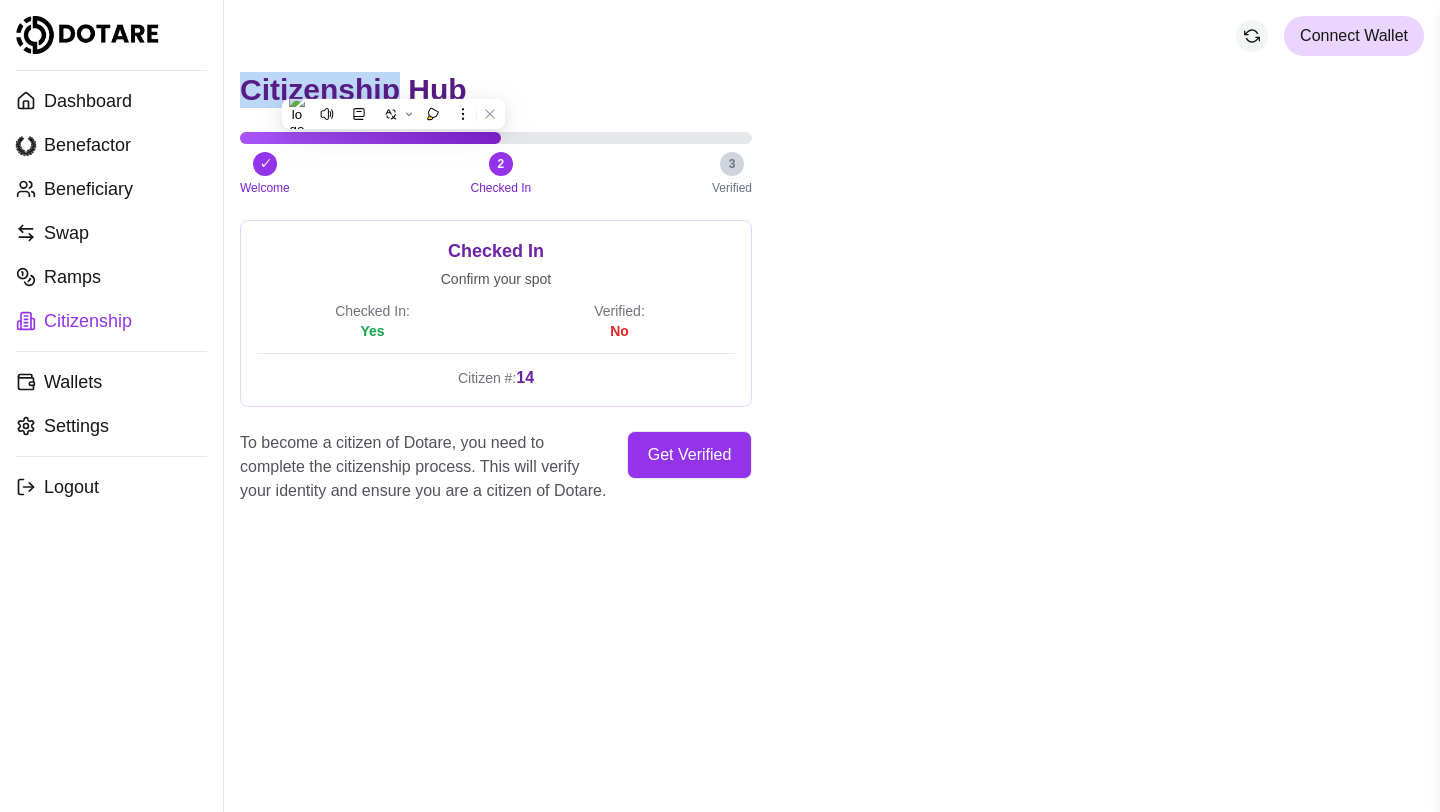 drag, startPoint x: 139, startPoint y: 489, endPoint x: 109, endPoint y: 514, distance: 39.051247 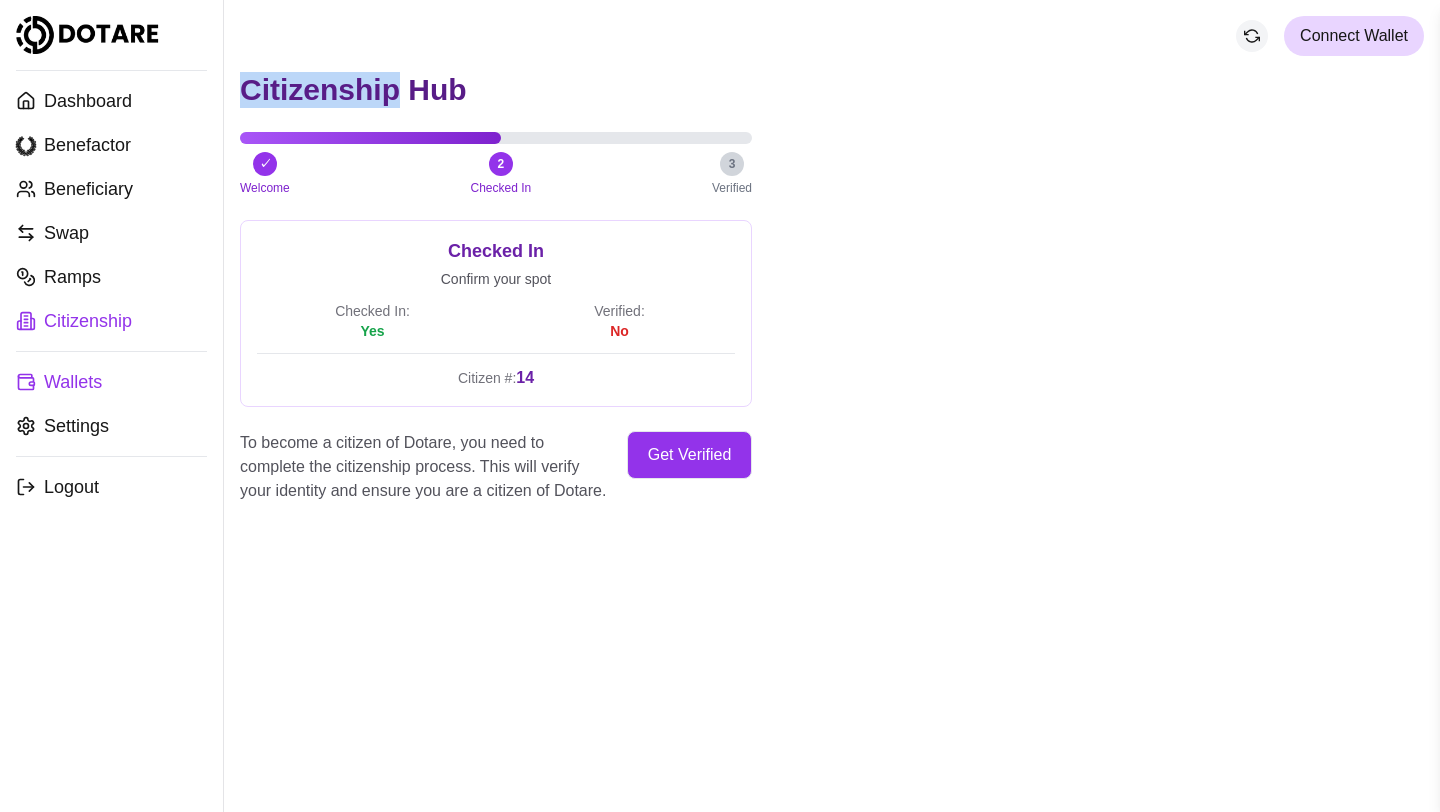 click on "Wallets" at bounding box center [111, 382] 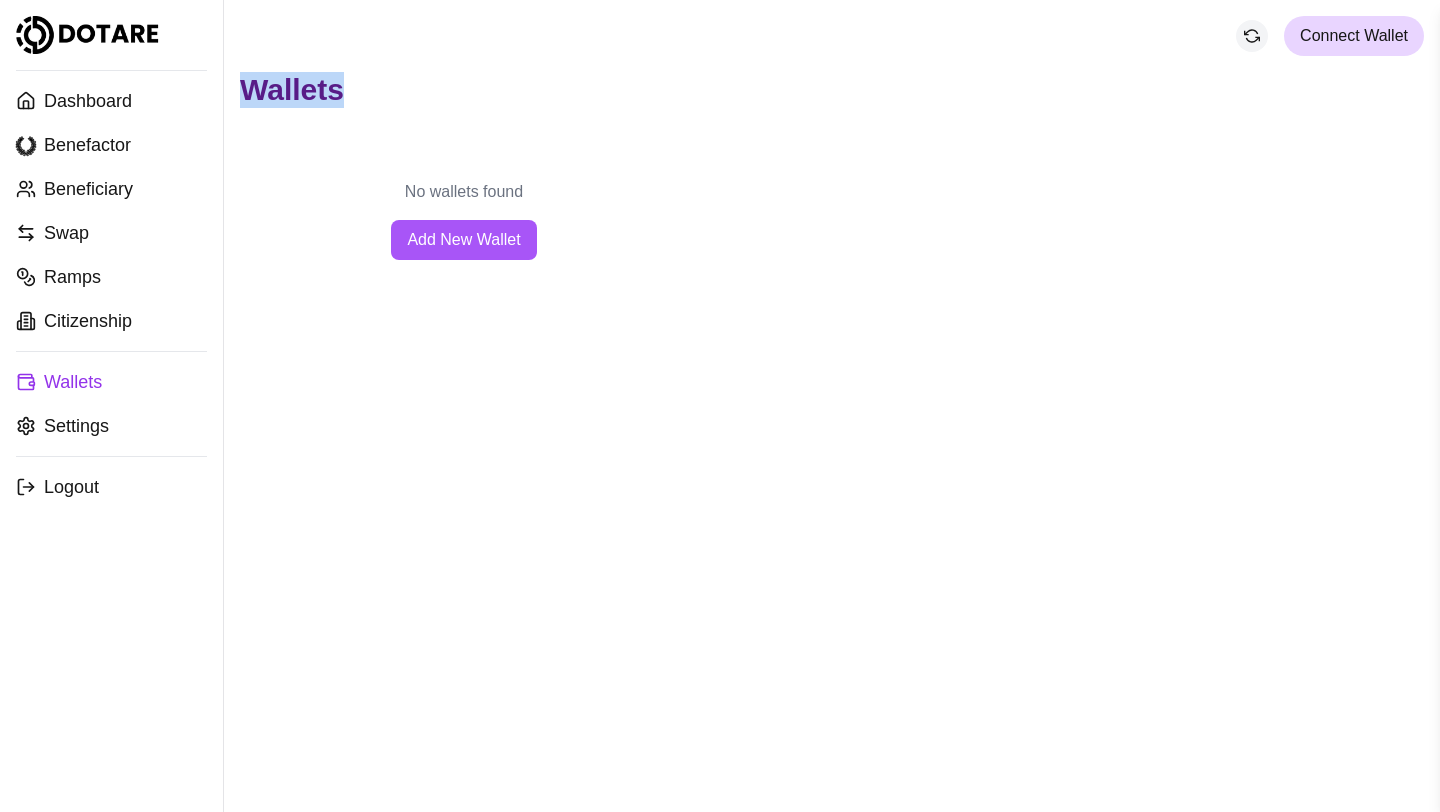 drag, startPoint x: 343, startPoint y: 96, endPoint x: 235, endPoint y: 80, distance: 109.17875 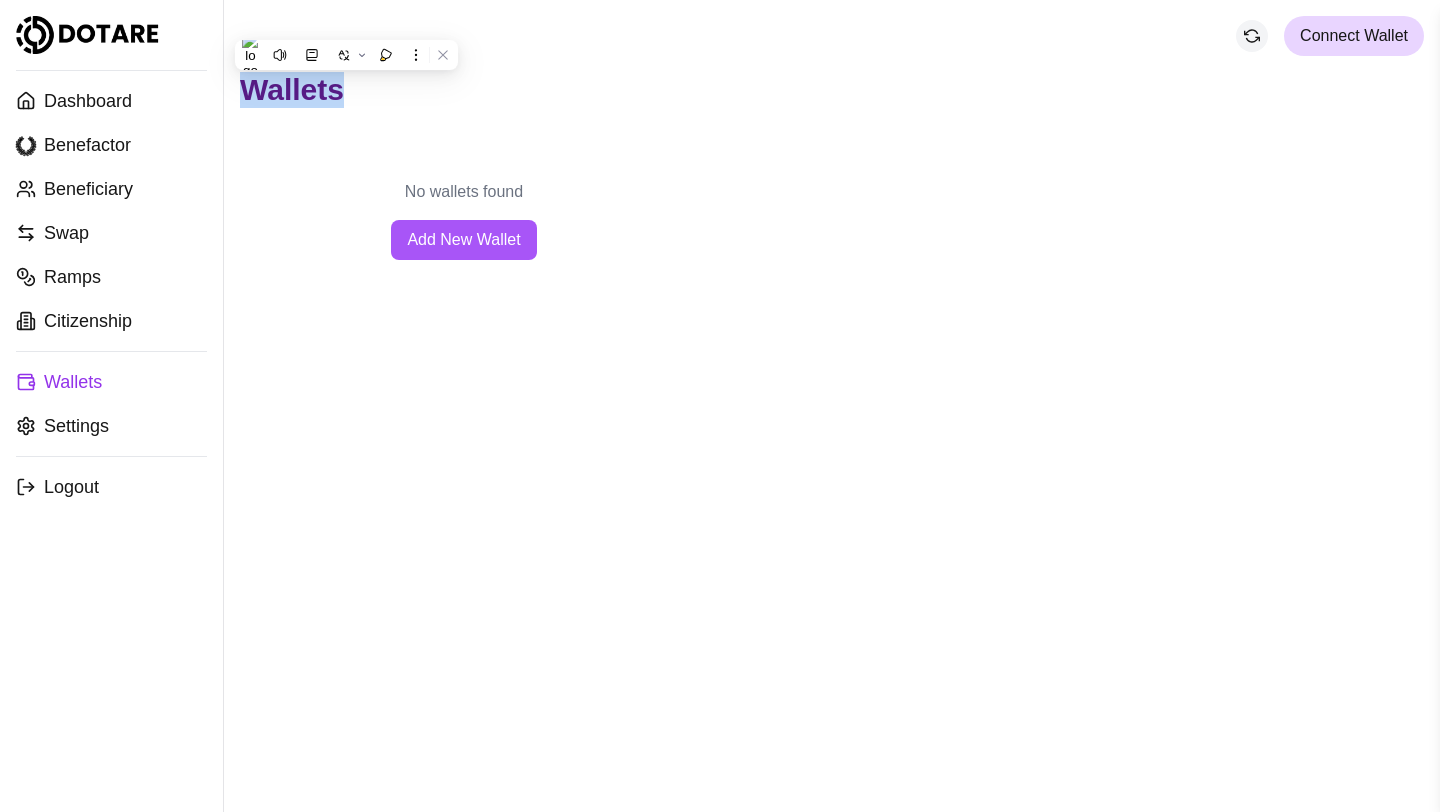 copy on "Wallets" 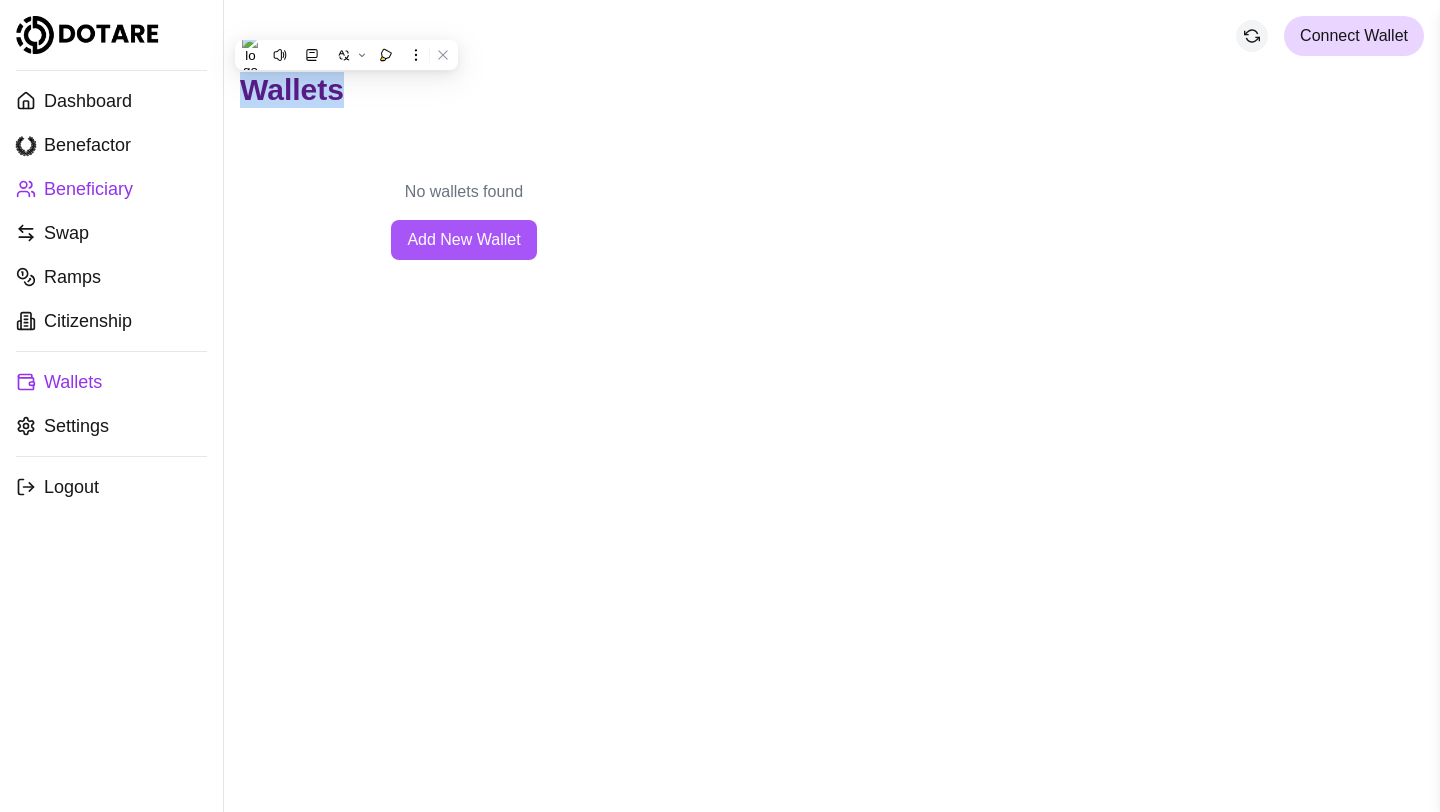 click on "Beneficiary" at bounding box center (111, 189) 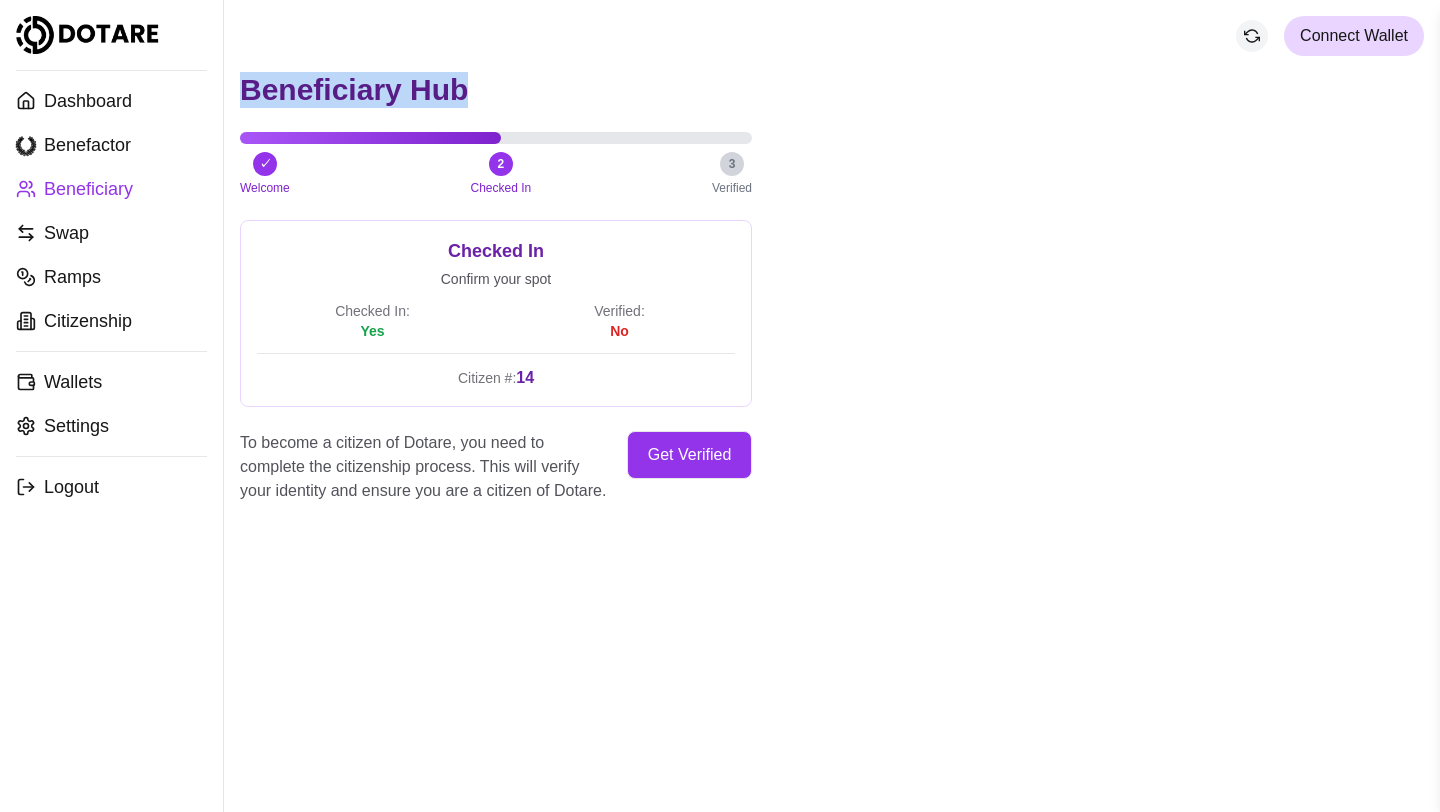 drag, startPoint x: 246, startPoint y: 95, endPoint x: 469, endPoint y: 83, distance: 223.32263 